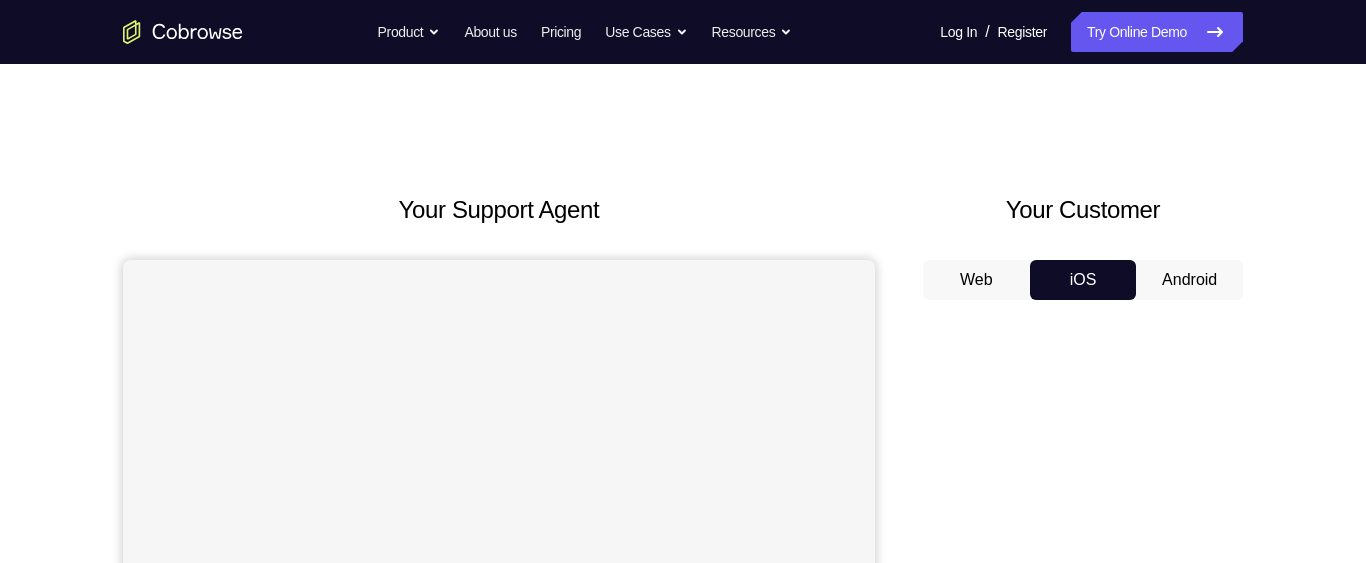 scroll, scrollTop: 0, scrollLeft: 0, axis: both 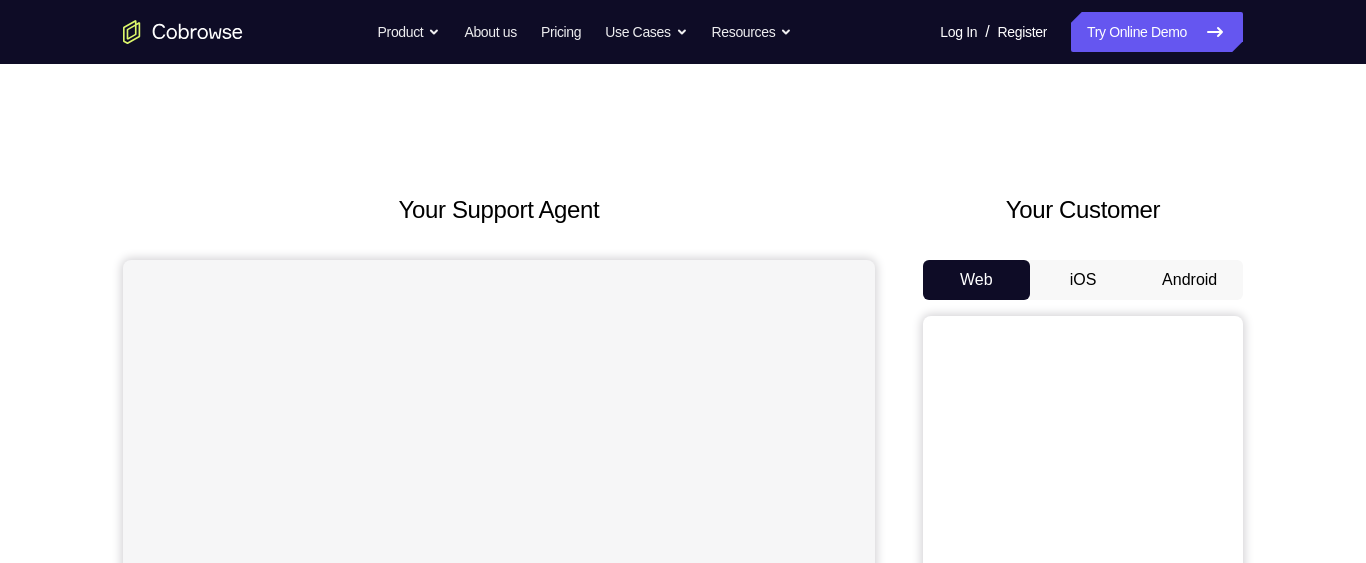 click on "iOS" at bounding box center (1083, 280) 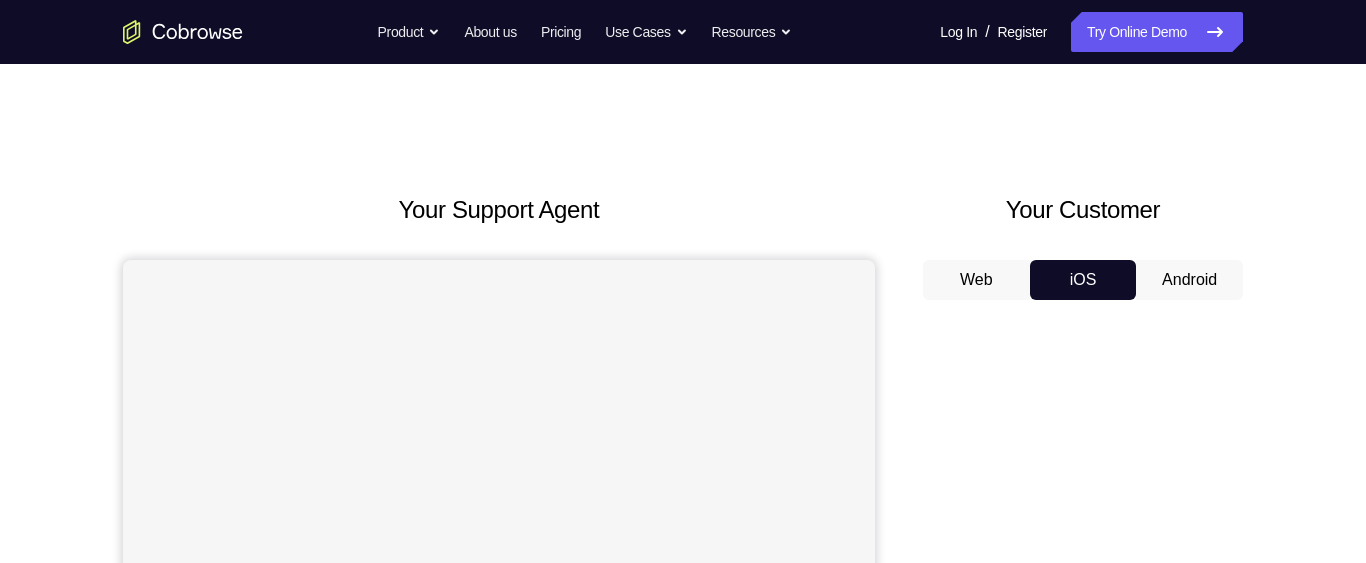 click on "iOS" at bounding box center (1083, 280) 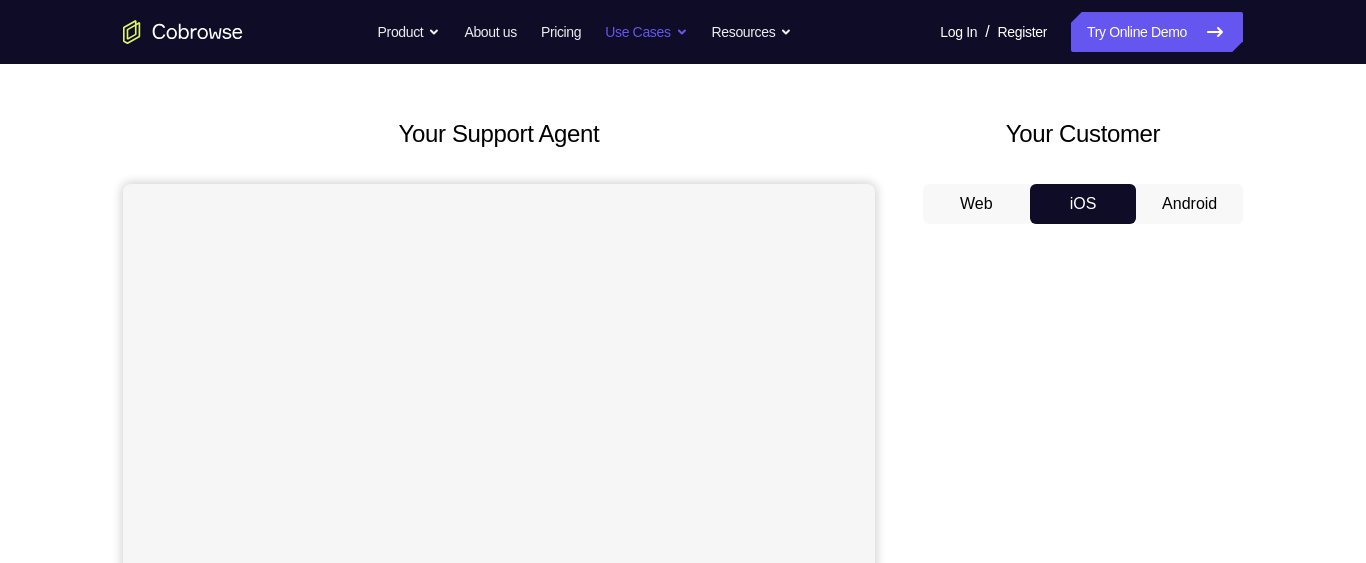 scroll, scrollTop: 0, scrollLeft: 0, axis: both 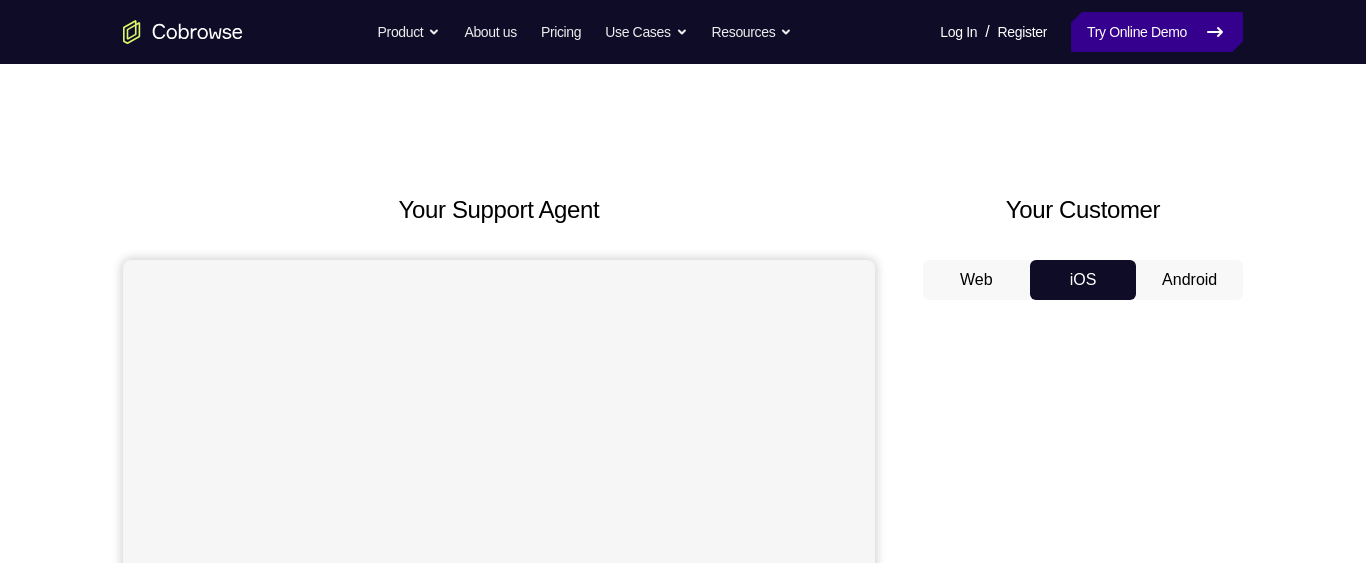 click at bounding box center [1215, 32] 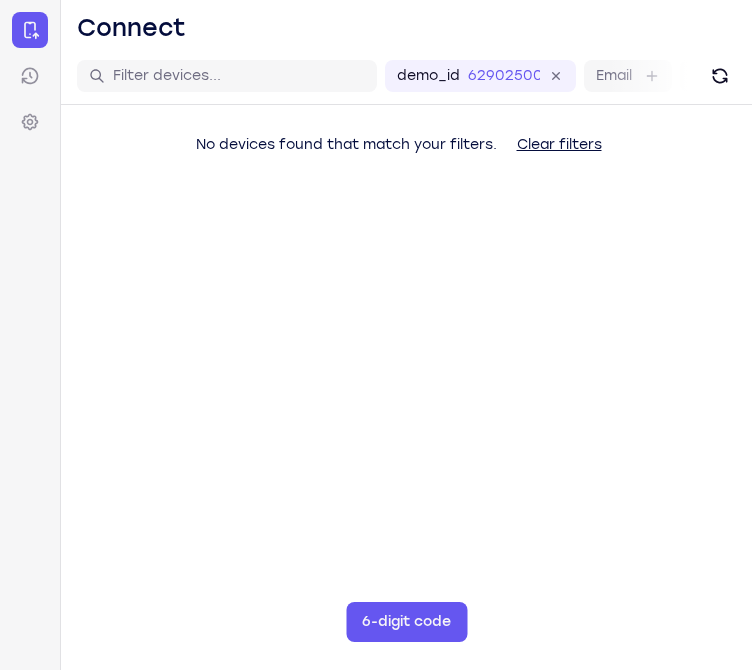 scroll, scrollTop: 0, scrollLeft: 0, axis: both 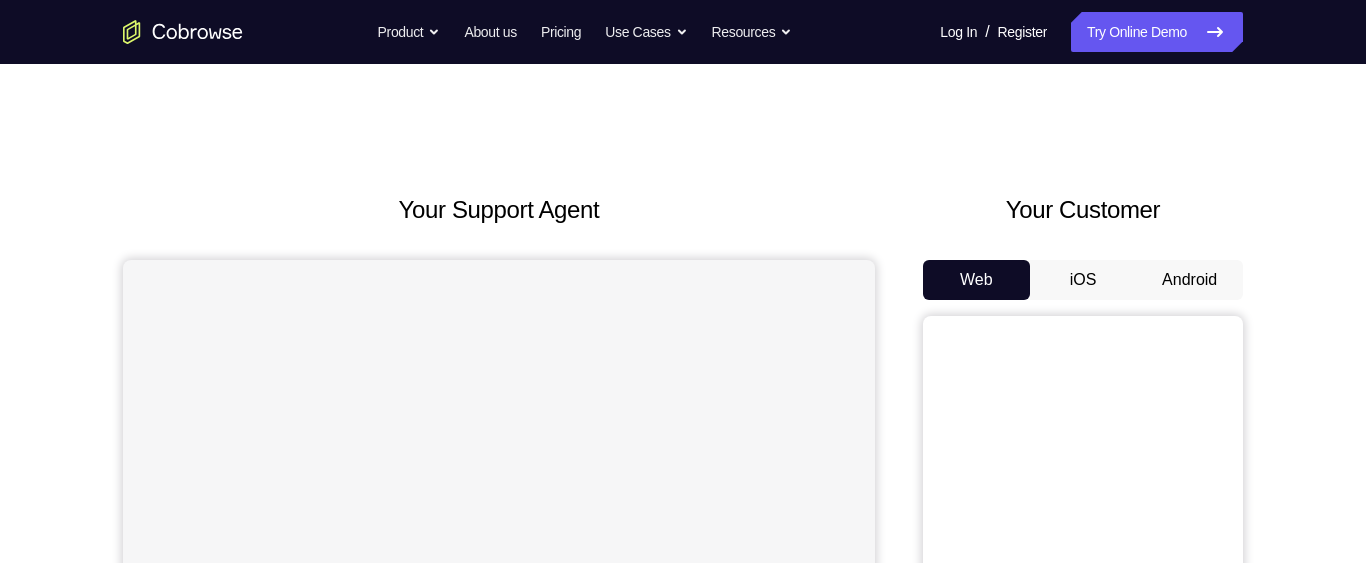 click on "iOS" at bounding box center [1083, 280] 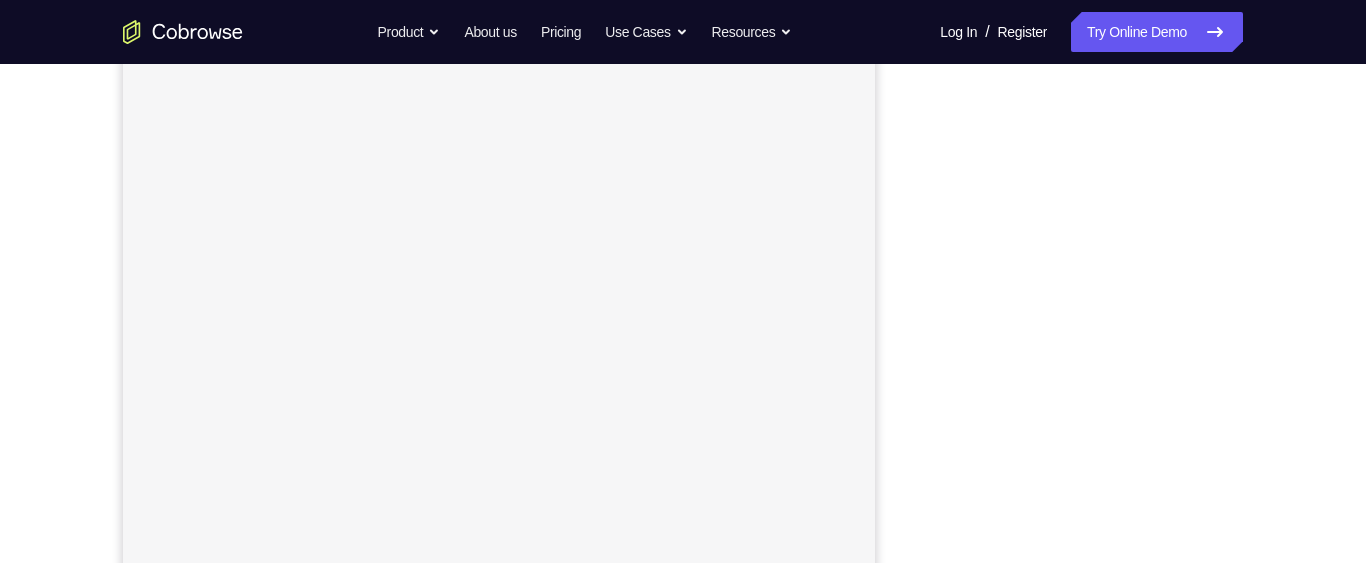 scroll, scrollTop: 313, scrollLeft: 0, axis: vertical 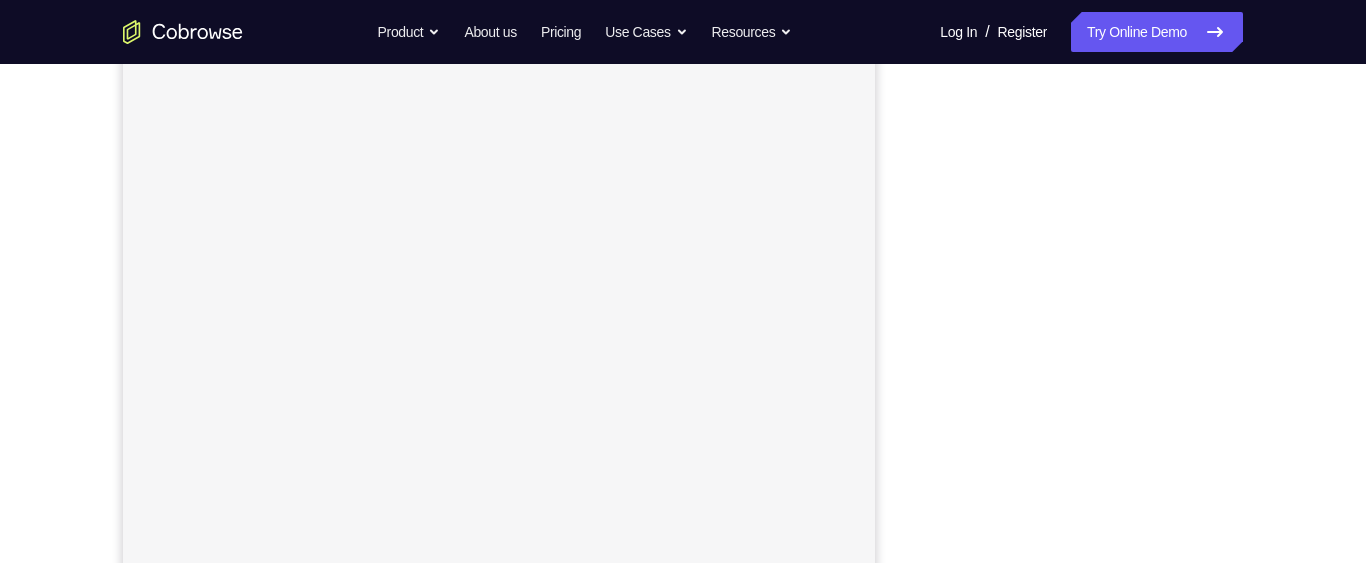 click on "Your Support Agent             Your Customer       Web   iOS   Android                         Next Steps   We’d be happy to give a product demo, answer any technical questions, or share best practices.          Create An Account             Contact Sales" at bounding box center (683, 370) 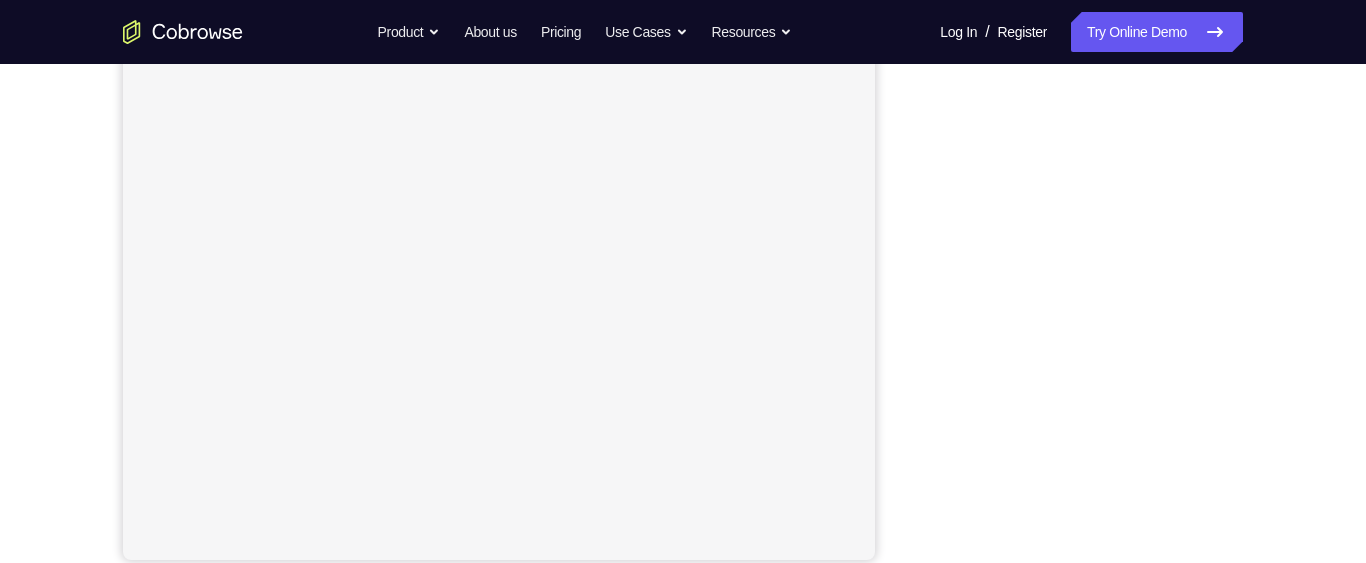 scroll, scrollTop: 371, scrollLeft: 0, axis: vertical 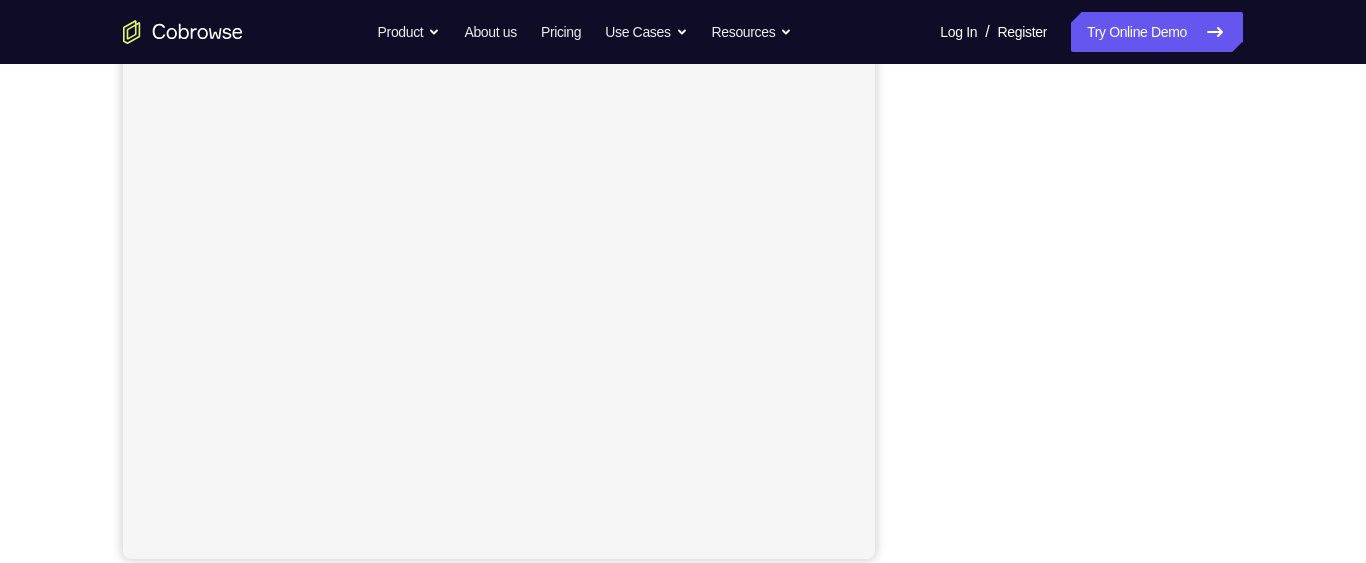 click on "Your Support Agent             Your Customer       Web   iOS   Android                         Next Steps   We’d be happy to give a product demo, answer any technical questions, or share best practices.          Create An Account             Contact Sales" at bounding box center (683, 352) 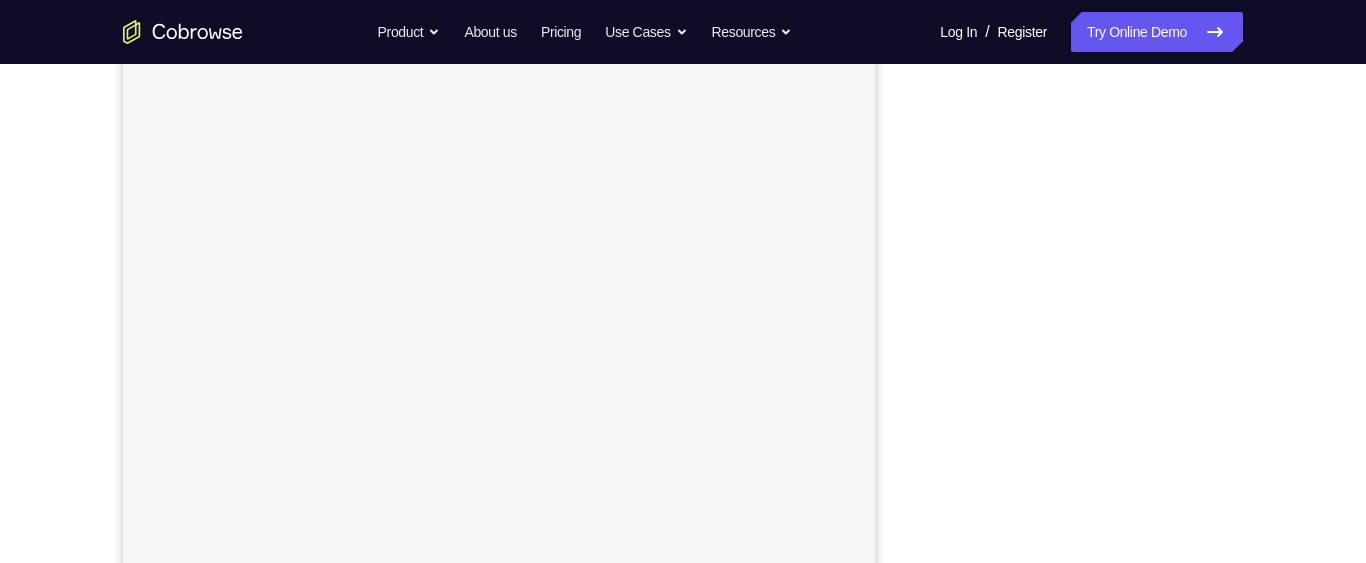 scroll, scrollTop: 0, scrollLeft: 0, axis: both 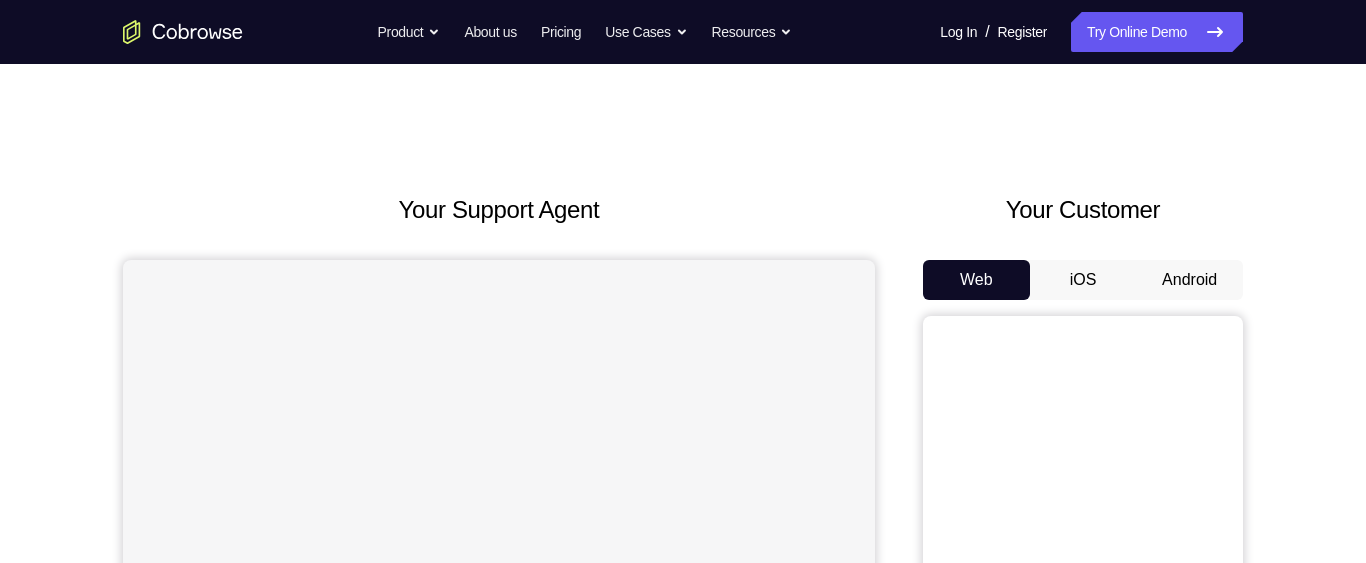 click on "iOS" at bounding box center (1083, 280) 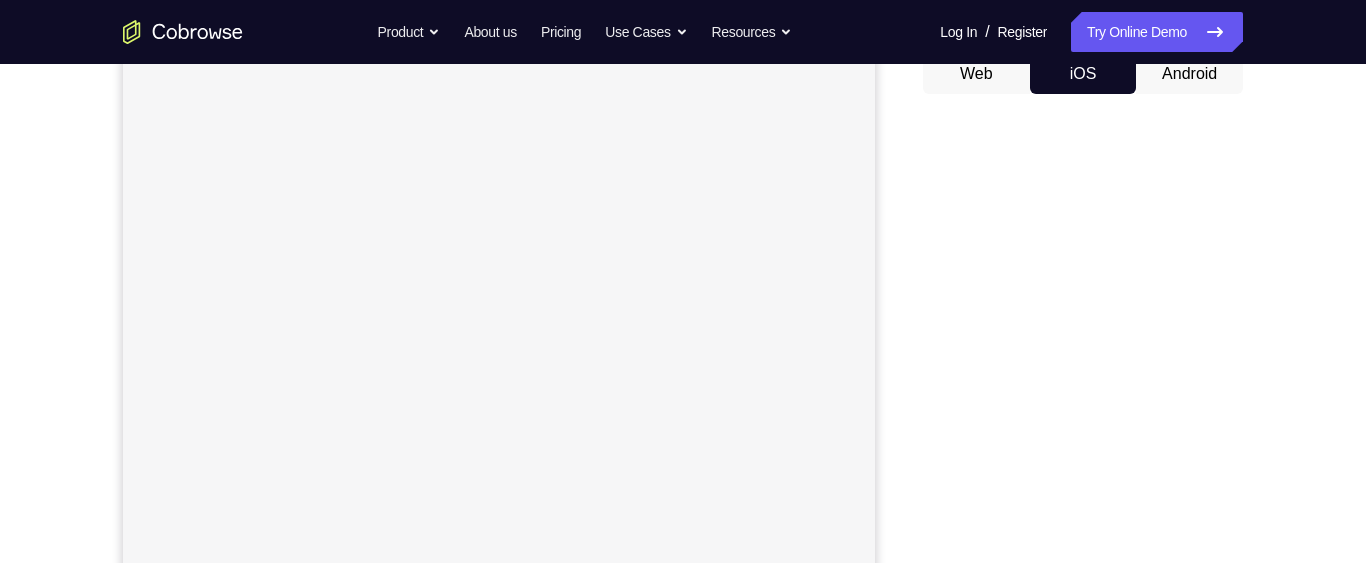 scroll, scrollTop: 190, scrollLeft: 0, axis: vertical 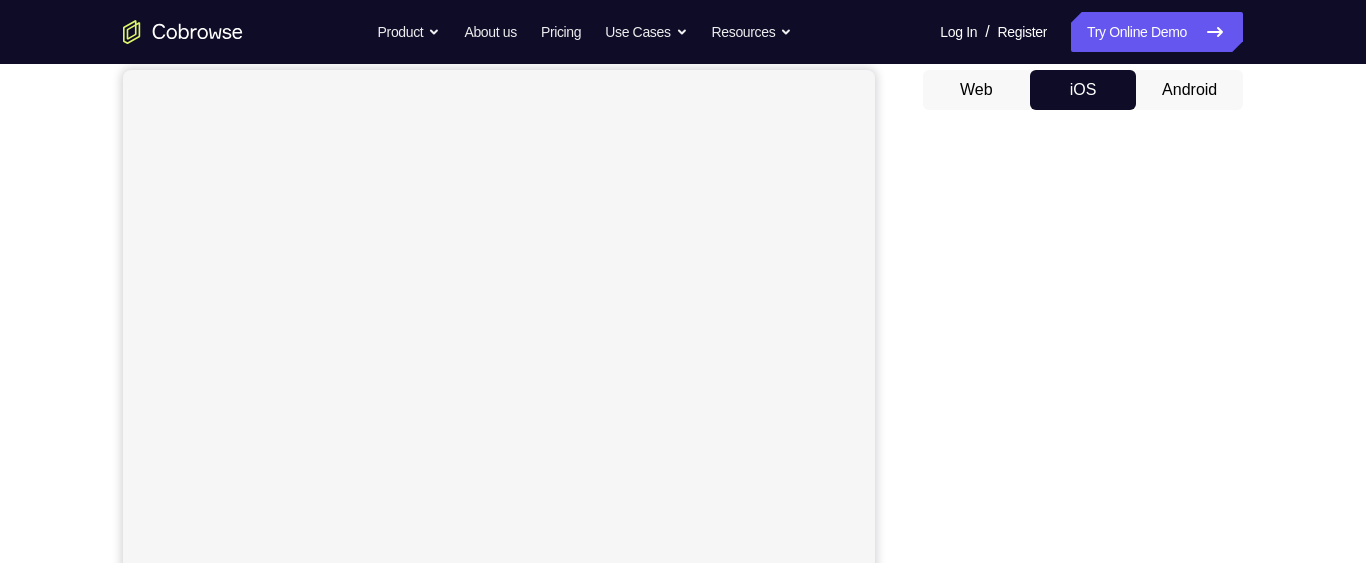 click on "Your Support Agent             Your Customer       Web   iOS   Android                         Next Steps   We’d be happy to give a product demo, answer any technical questions, or share best practices.          Create An Account             Contact Sales" at bounding box center (683, 533) 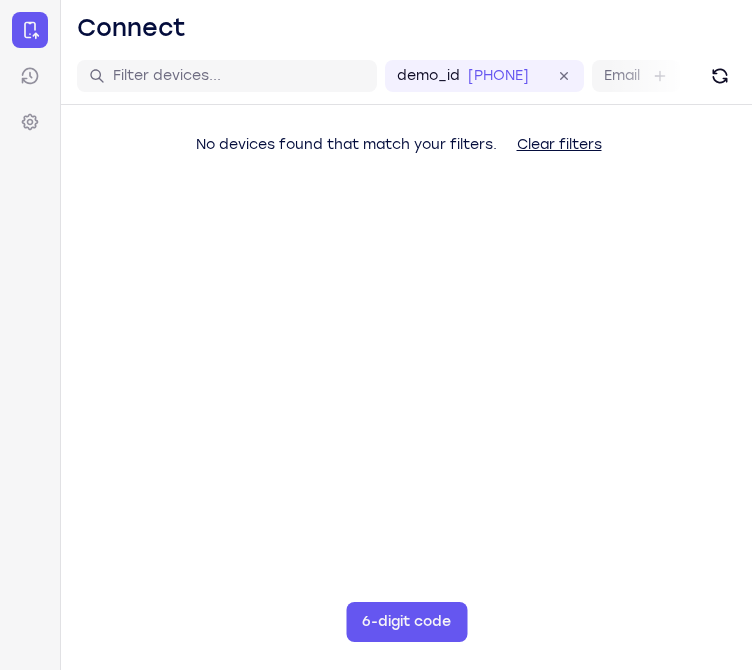 scroll, scrollTop: 0, scrollLeft: 0, axis: both 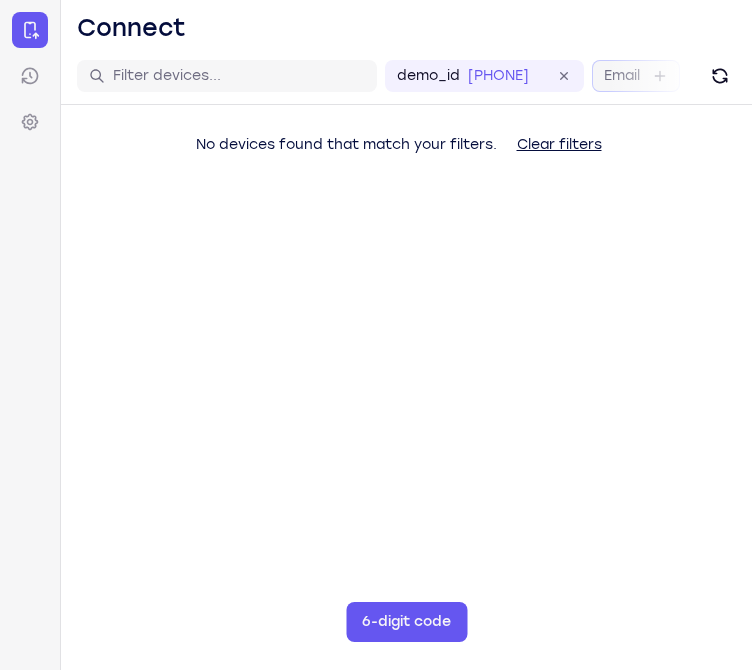 click on "Email" at bounding box center [622, 76] 